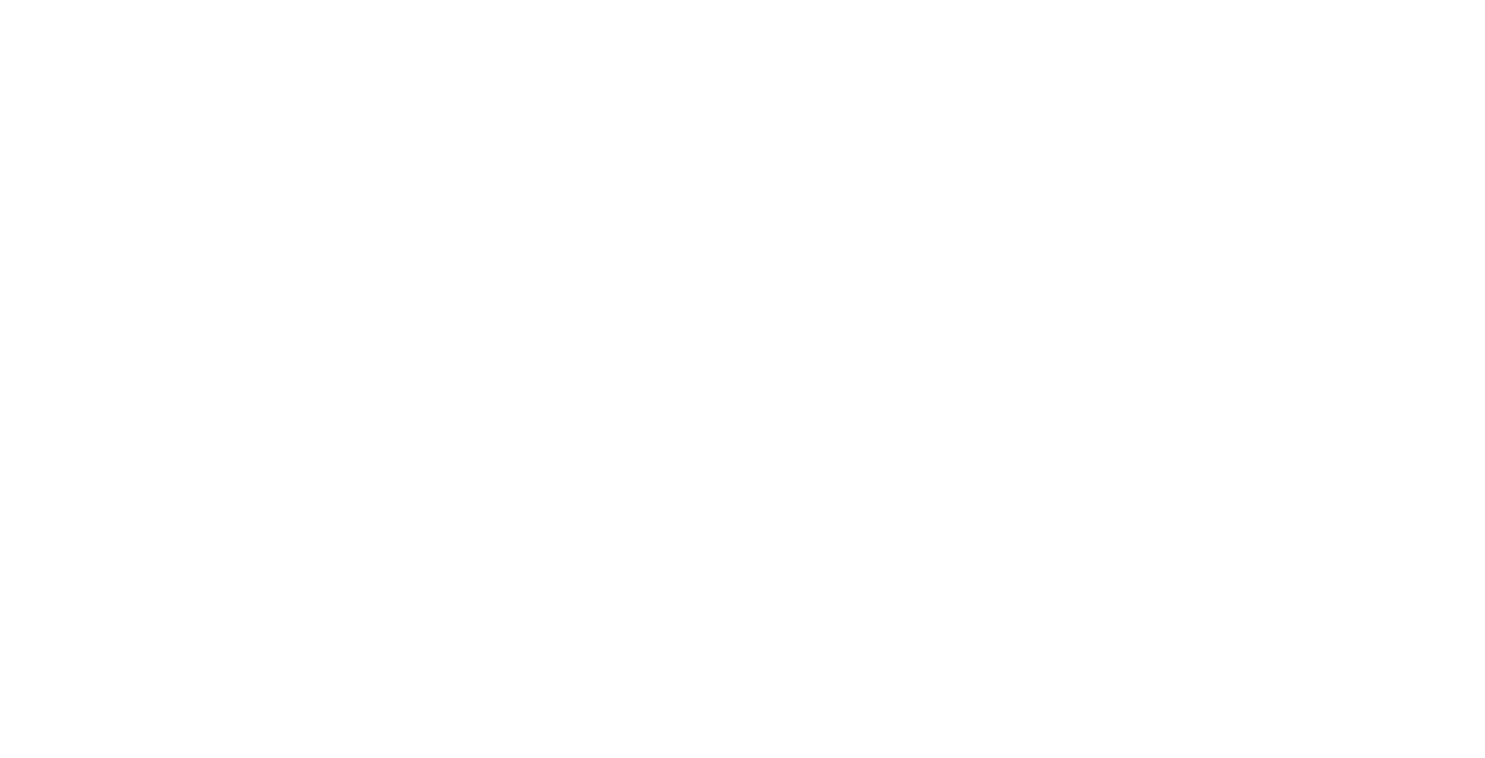 scroll, scrollTop: 0, scrollLeft: 0, axis: both 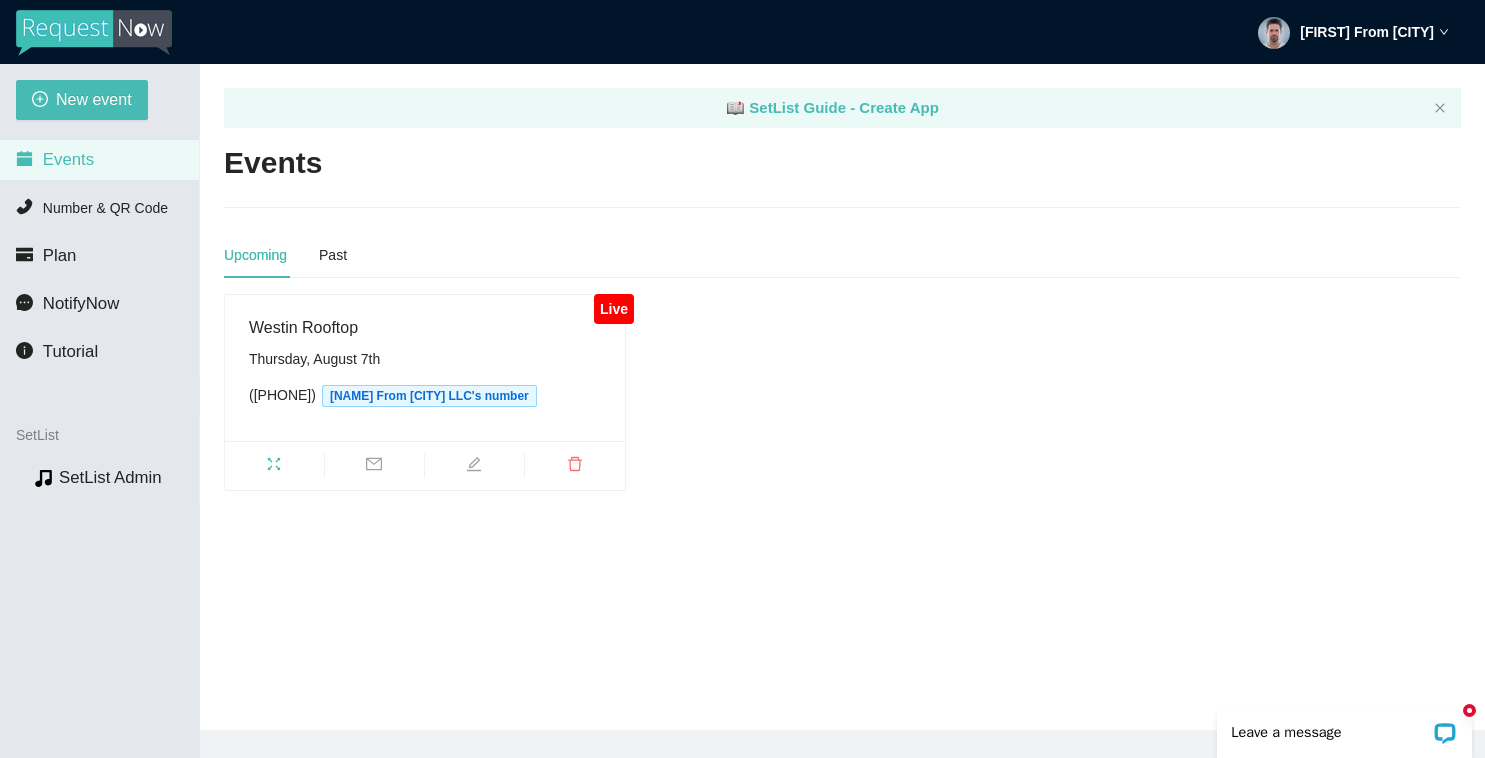 click on "Live" at bounding box center (613, 309) 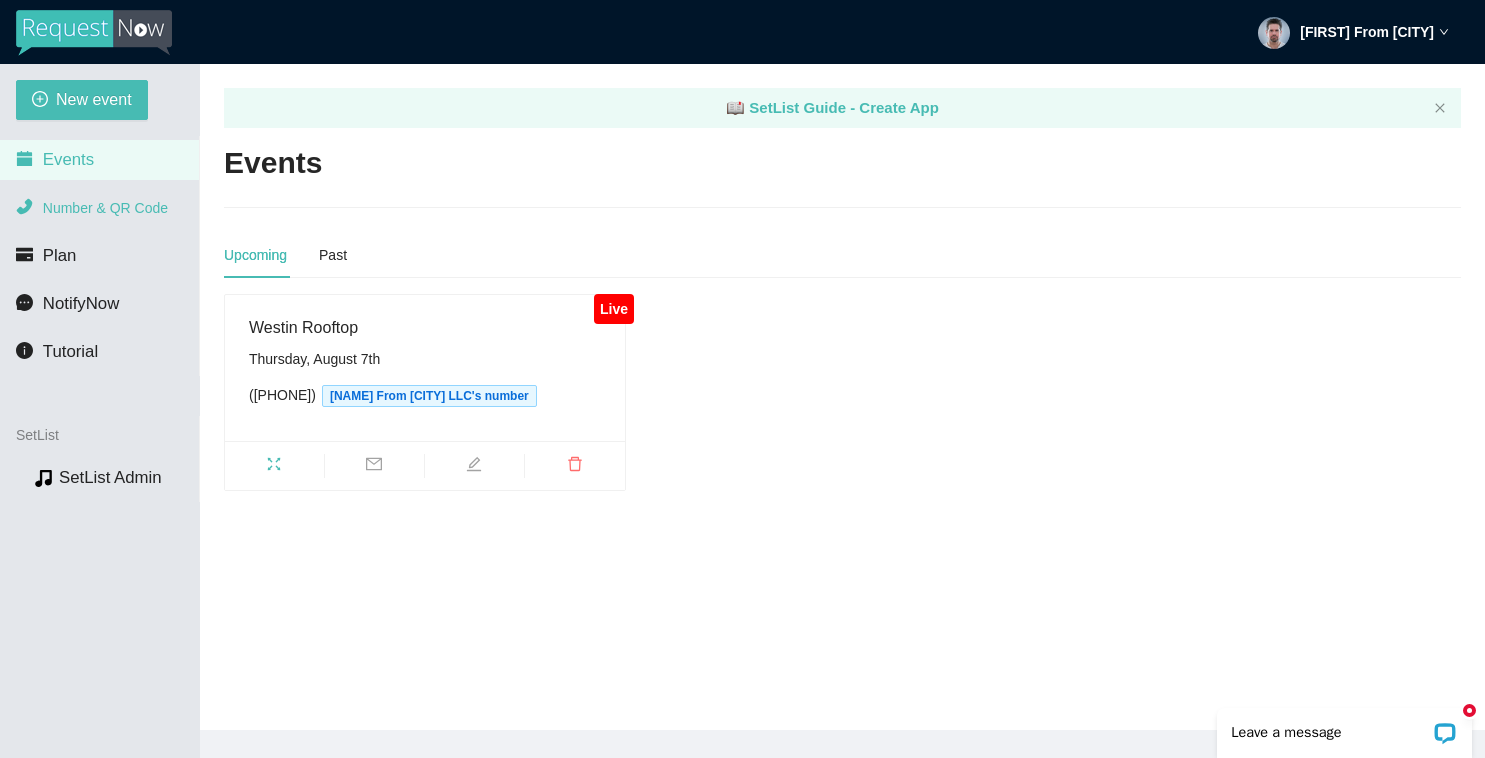 click on "Number & QR Code" at bounding box center (105, 208) 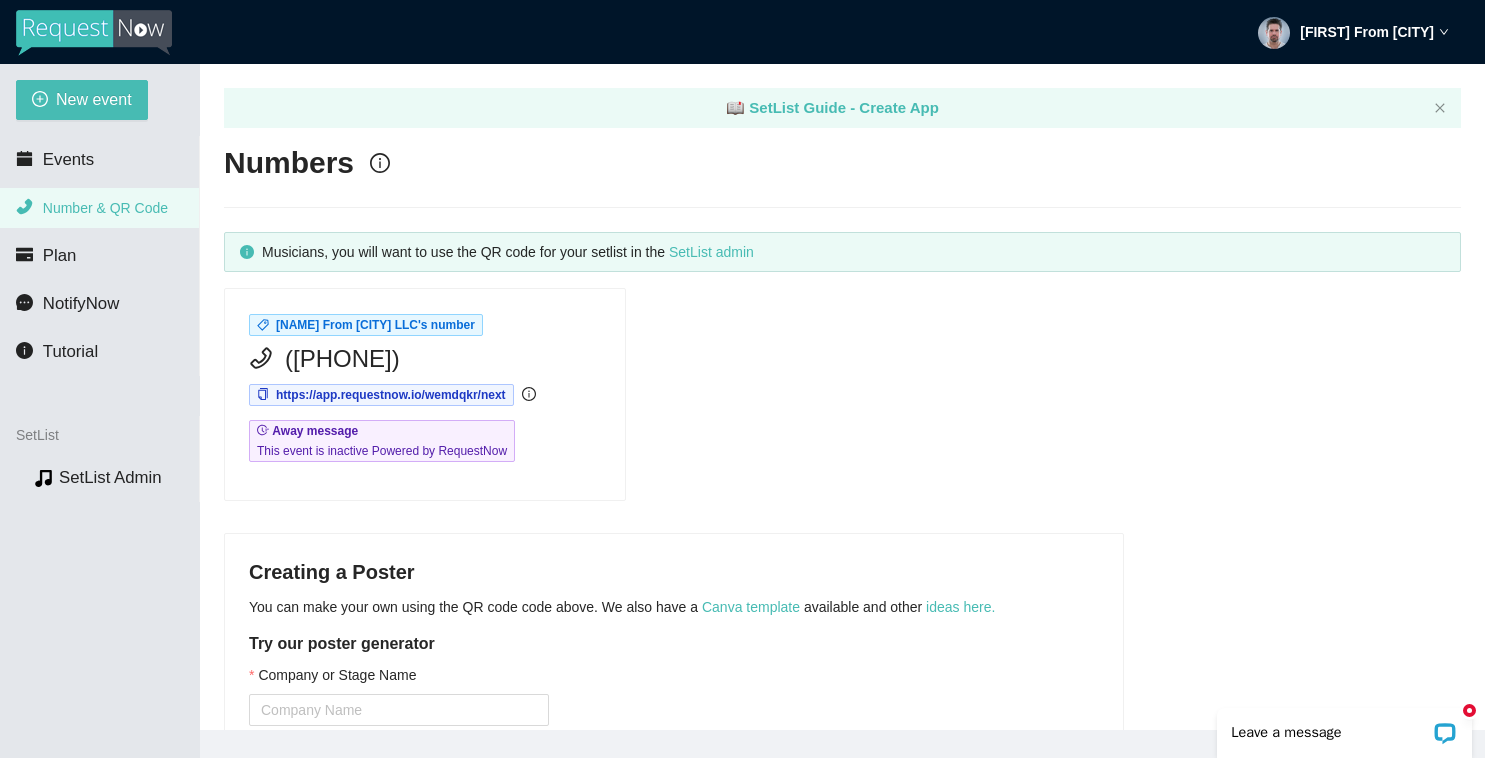 scroll, scrollTop: 0, scrollLeft: 0, axis: both 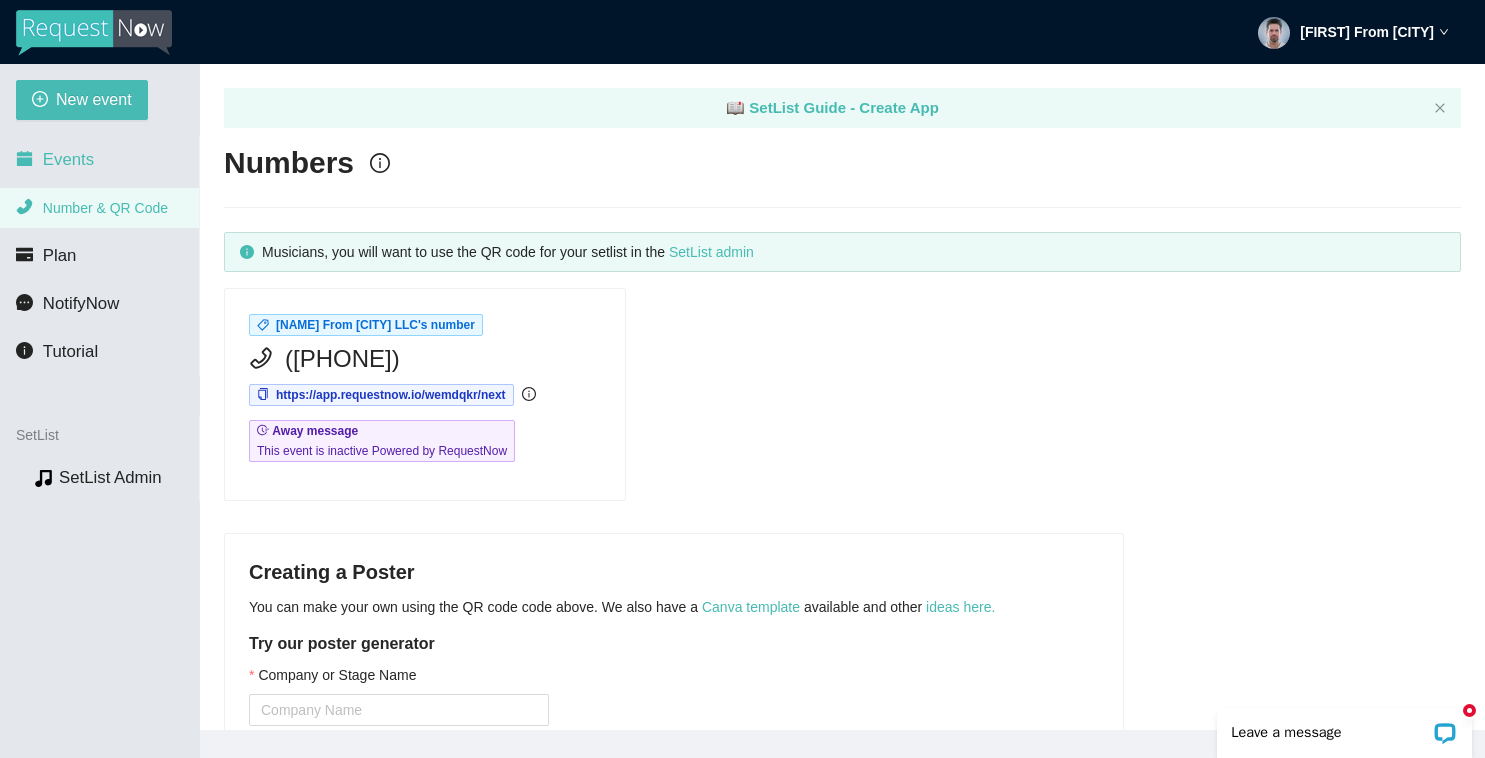 click on "Events" at bounding box center (68, 159) 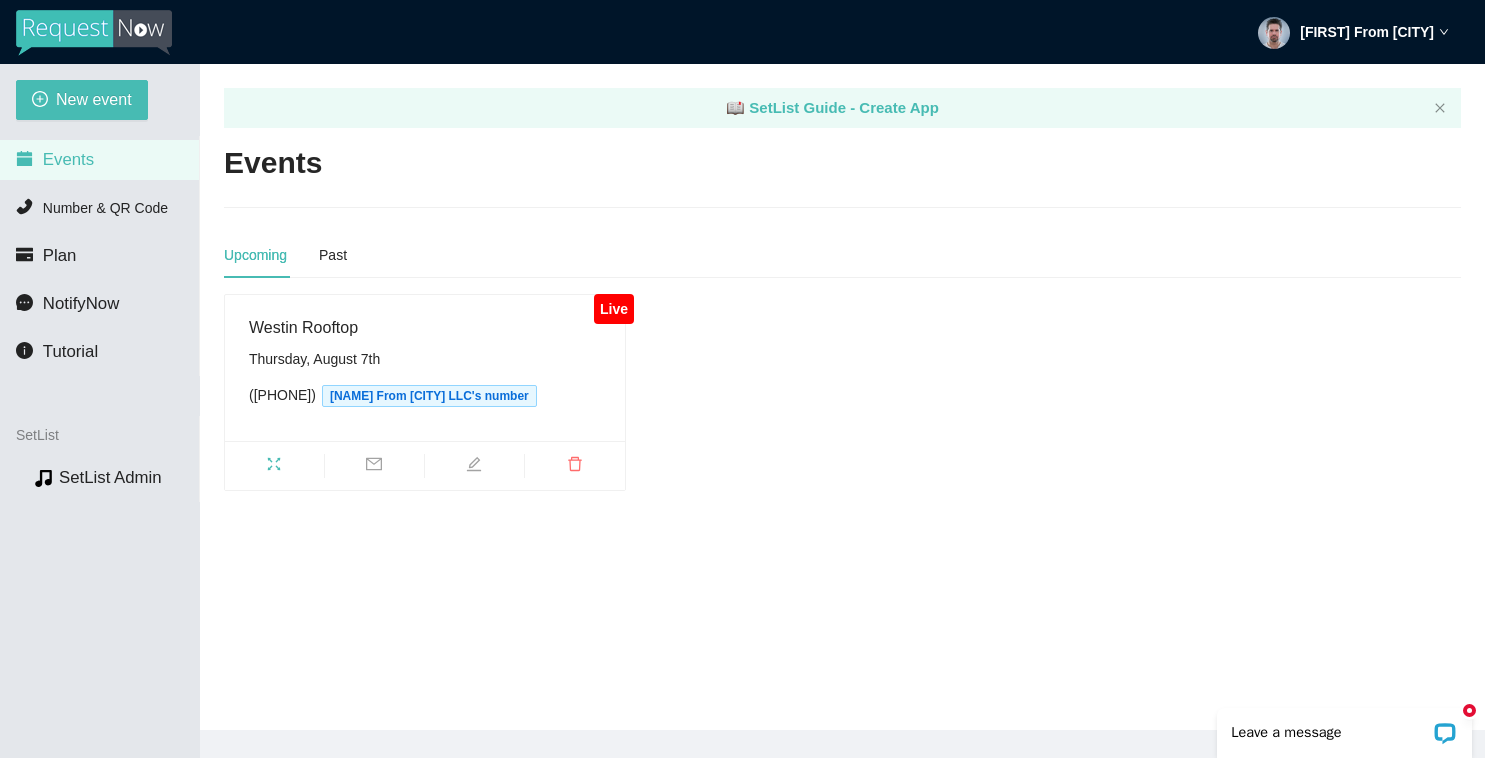 scroll, scrollTop: 0, scrollLeft: 0, axis: both 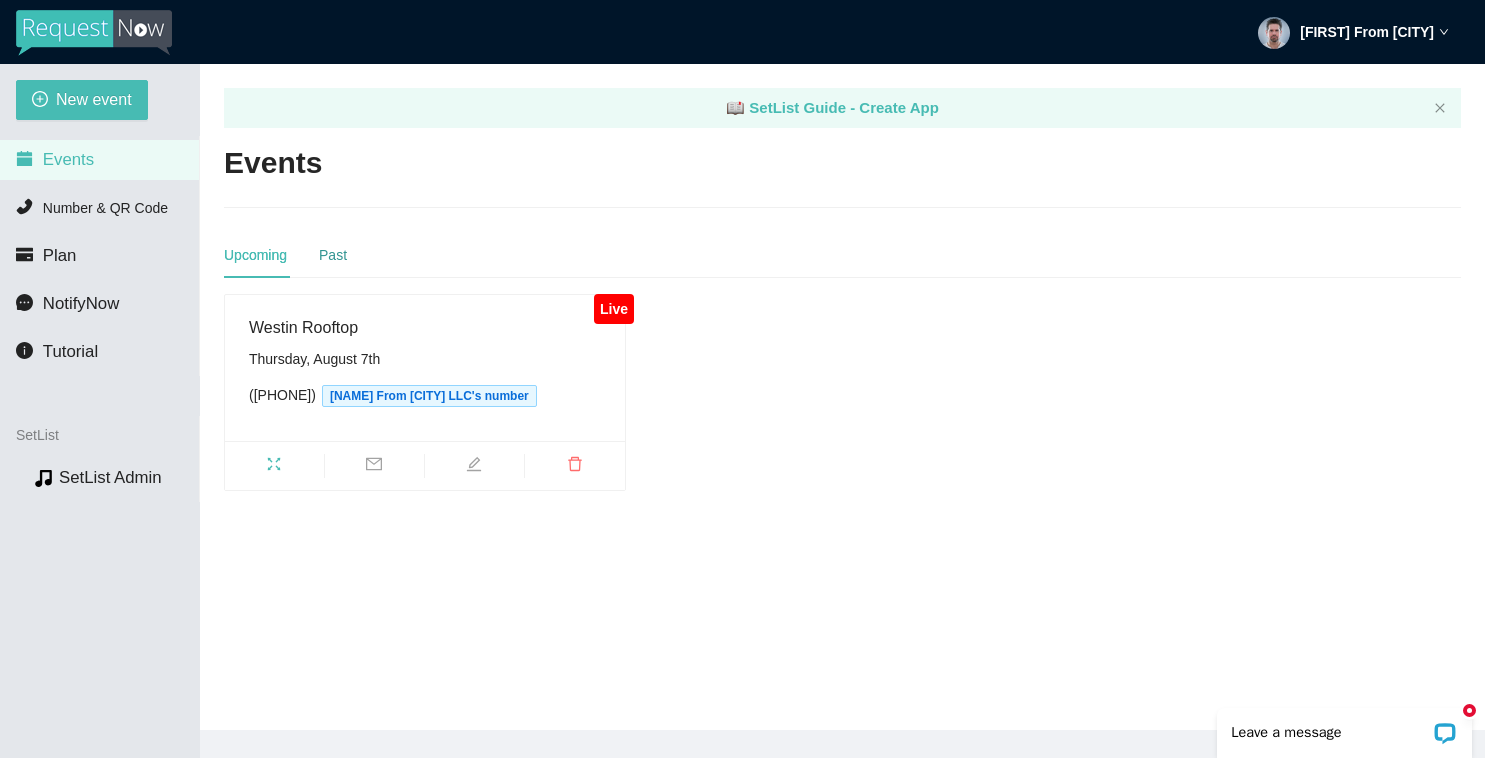 click on "Past" at bounding box center (333, 255) 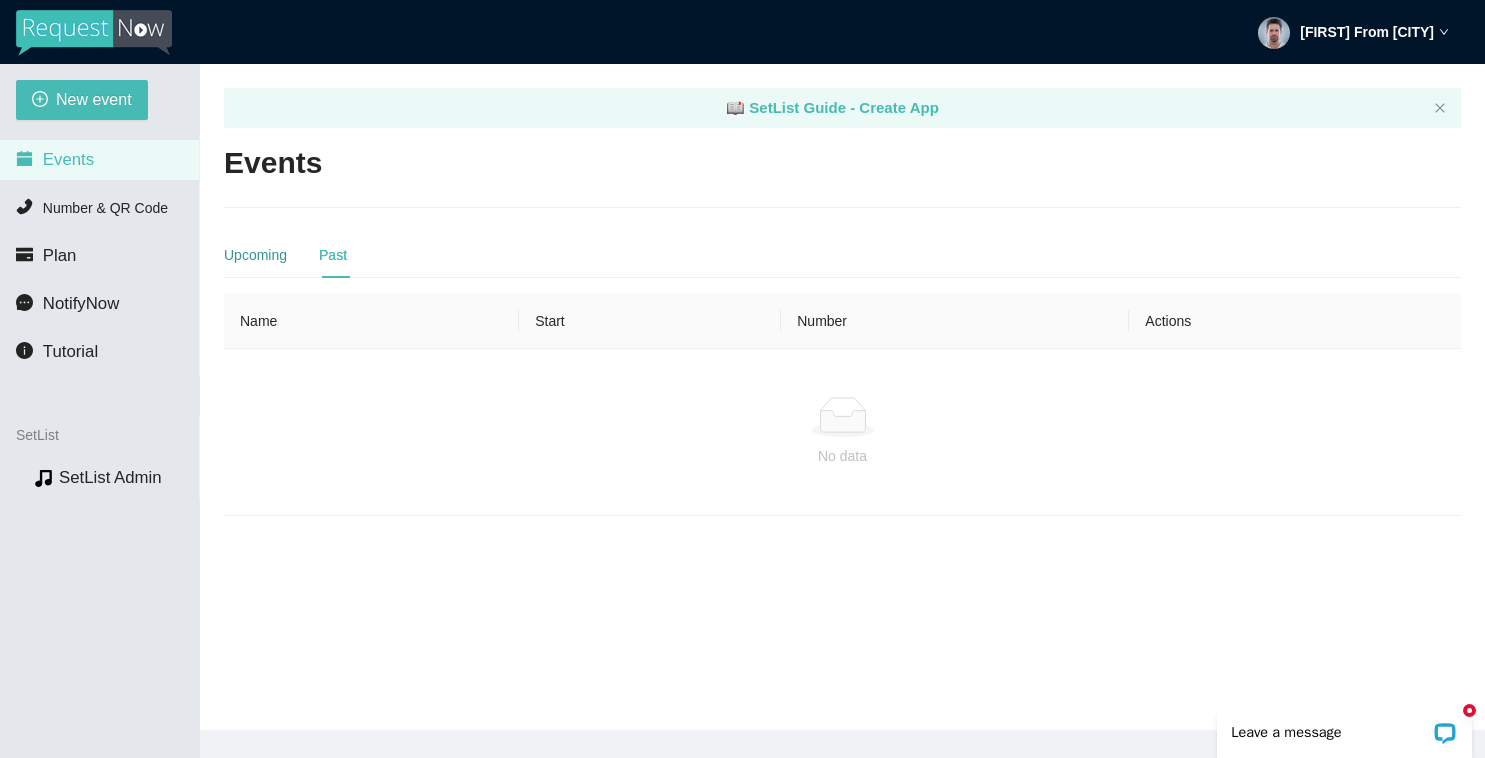 click on "Upcoming" at bounding box center (255, 255) 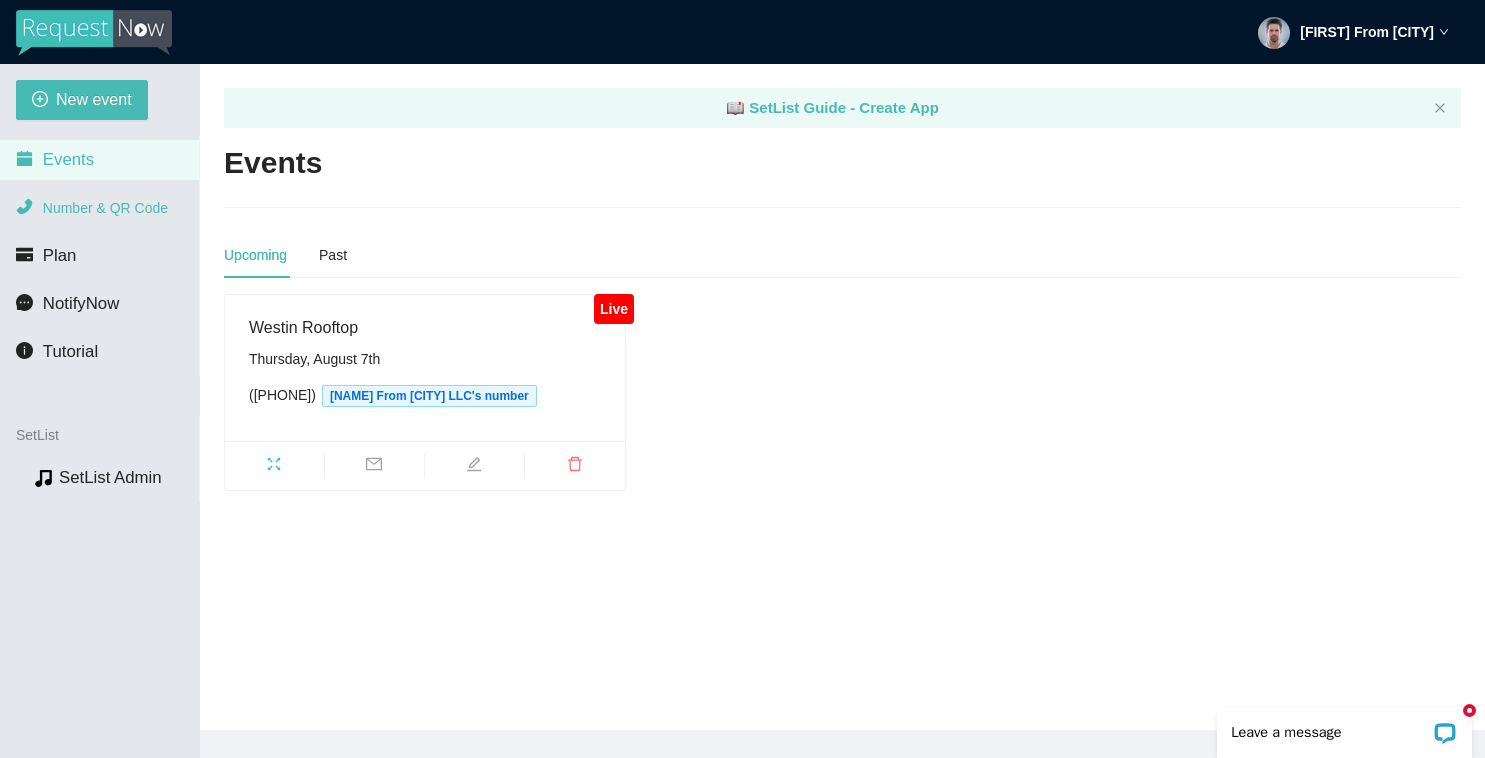 click on "Number & QR Code" at bounding box center [105, 208] 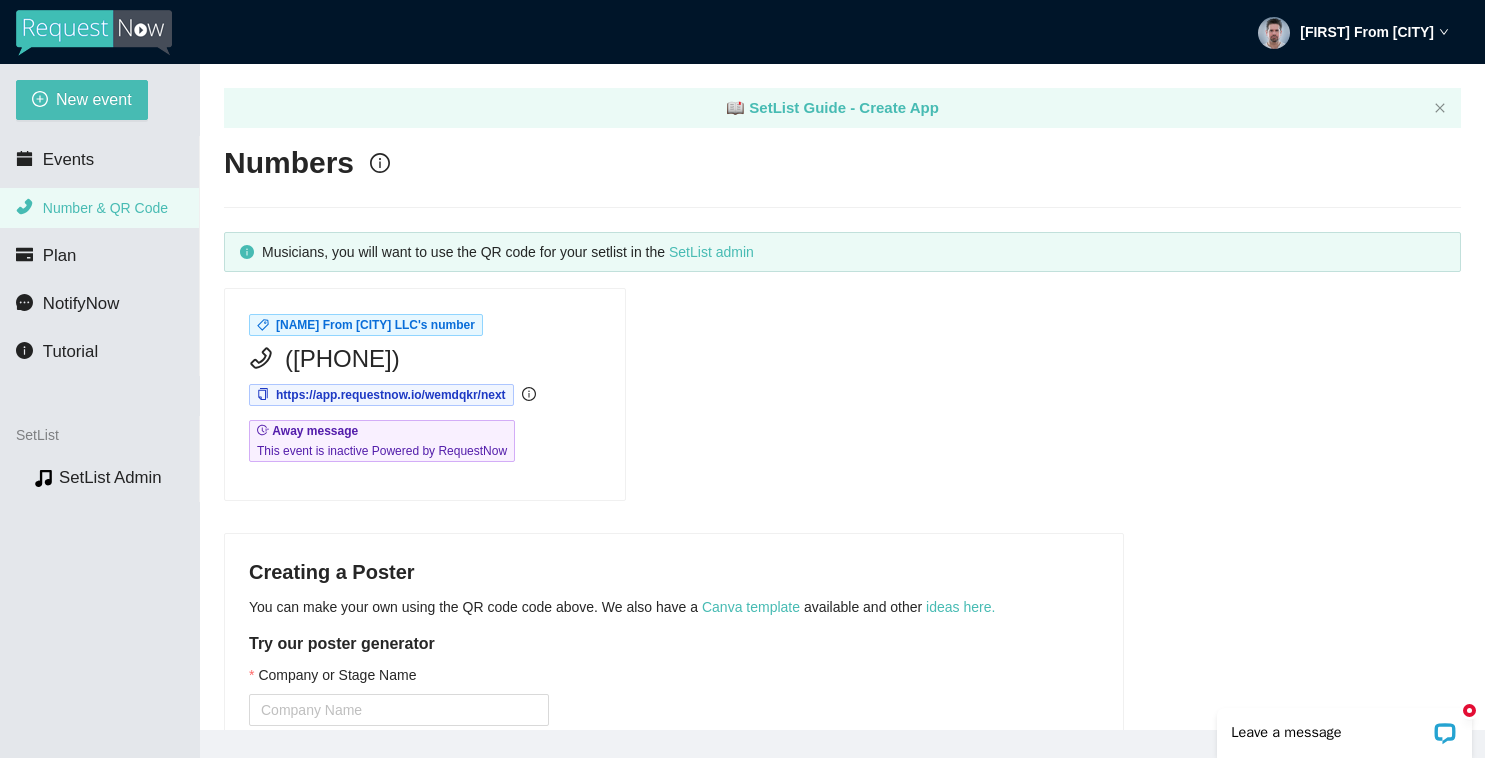 scroll, scrollTop: 0, scrollLeft: 0, axis: both 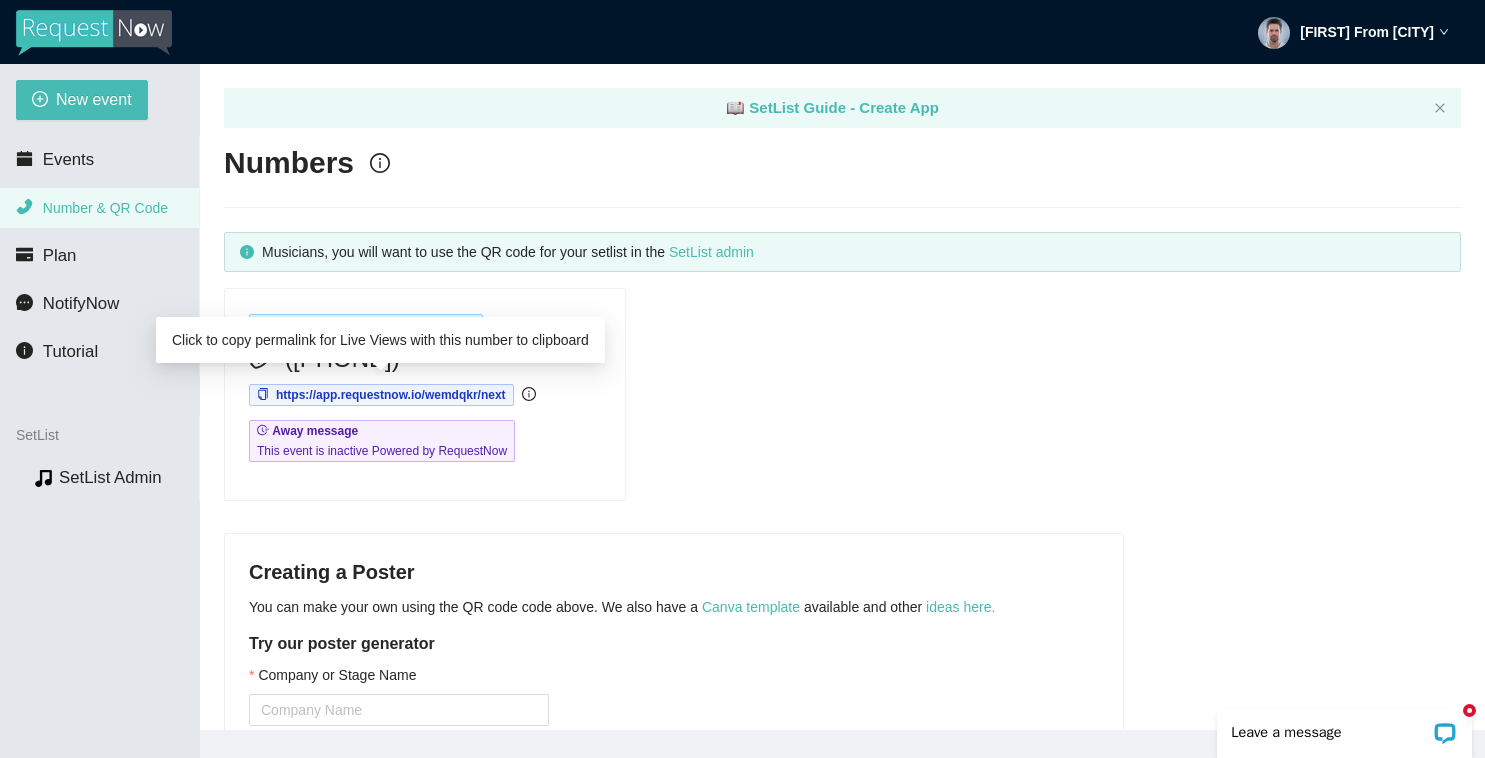 click on "Click to copy permalink for Live Views with this number to clipboard" at bounding box center [380, 340] 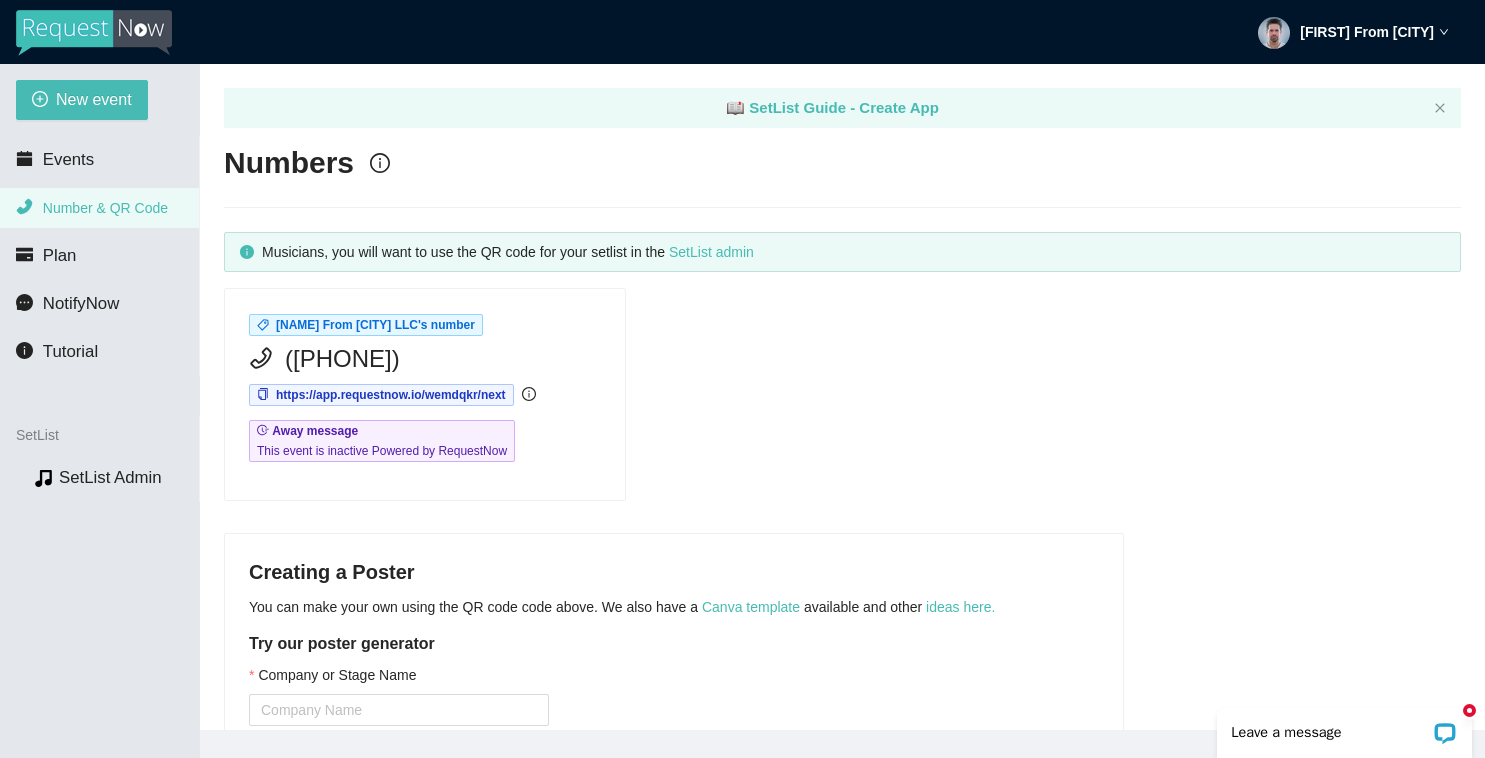 click on "([PHONE])" at bounding box center (342, 359) 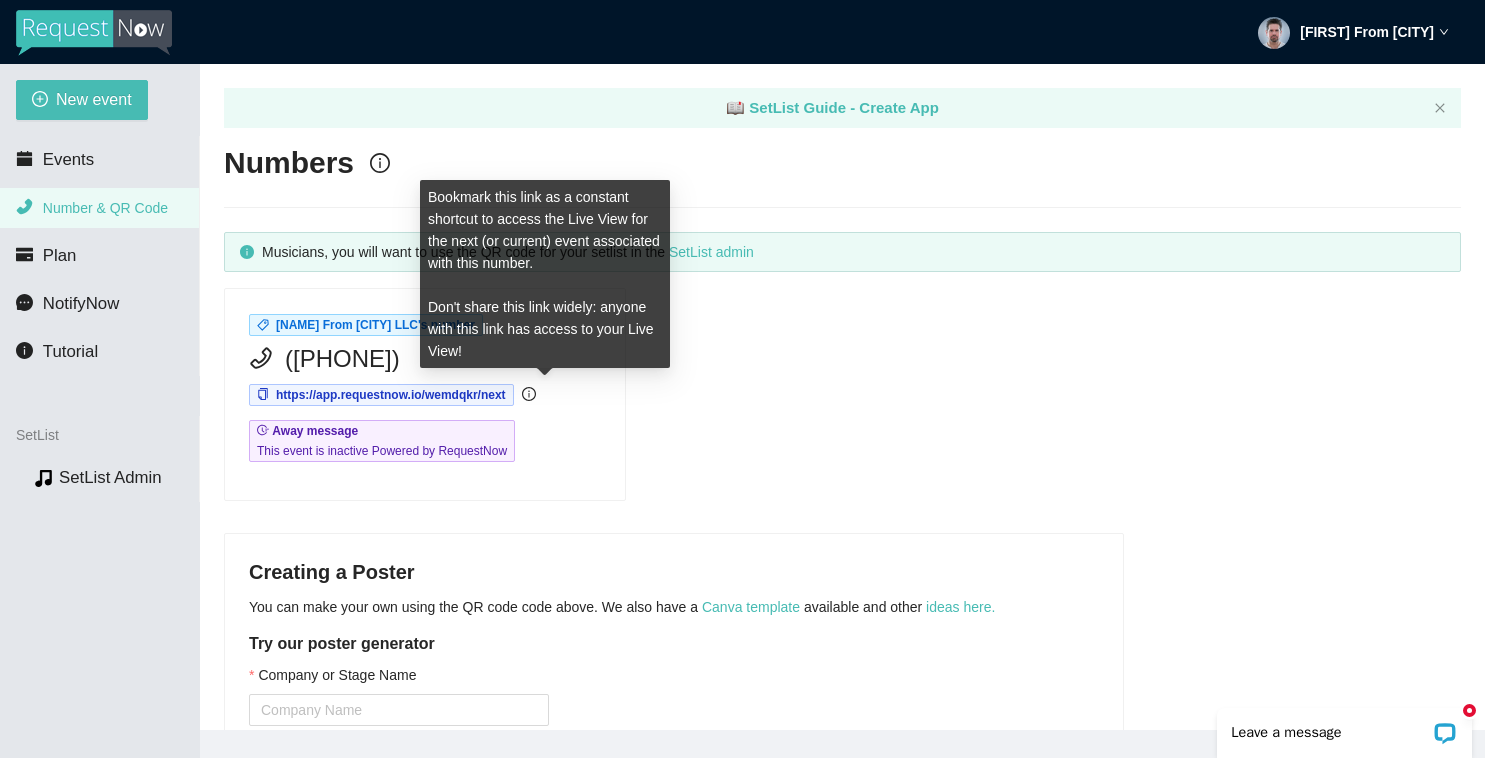 click 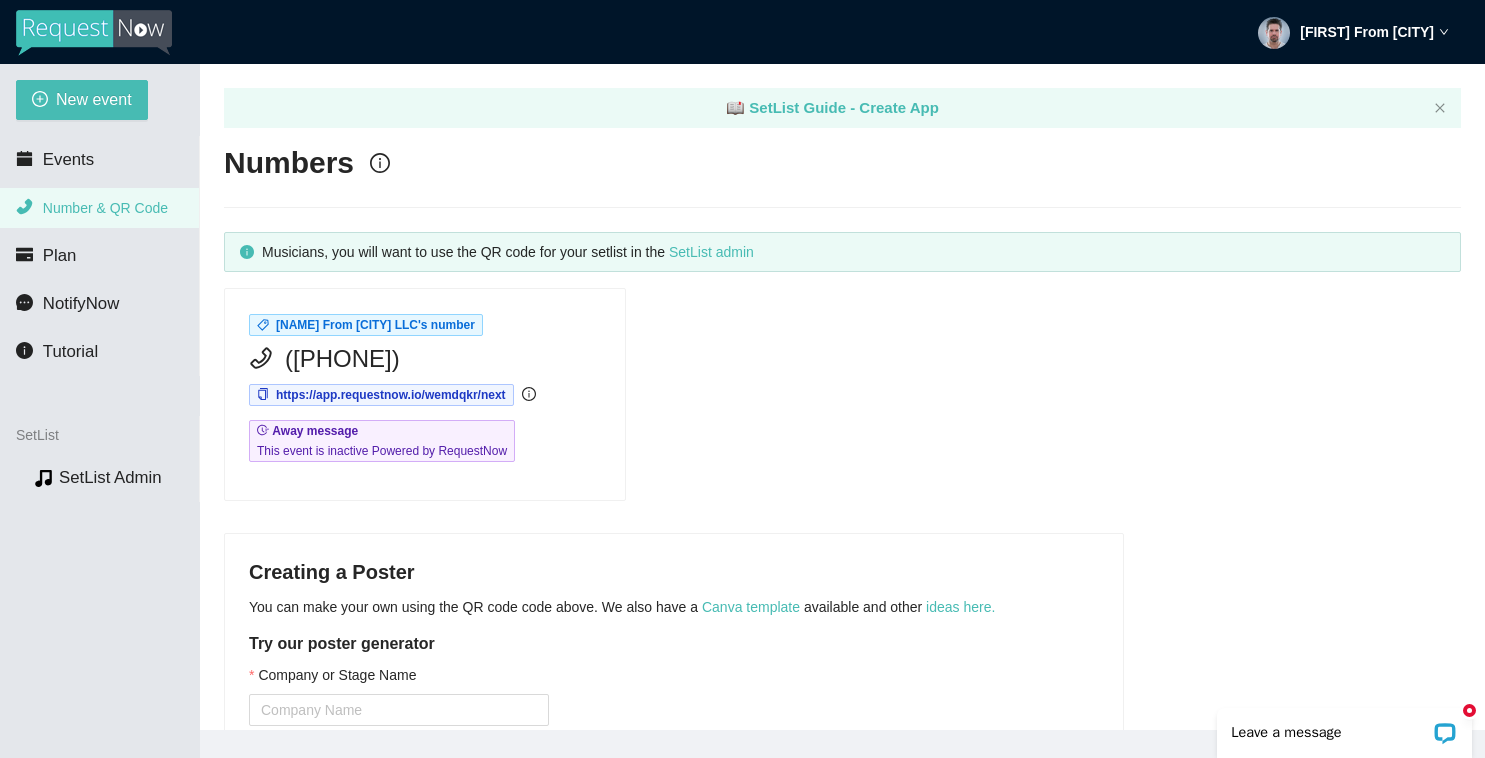 click on "[FIRST] From [CITY]" at bounding box center (1353, 32) 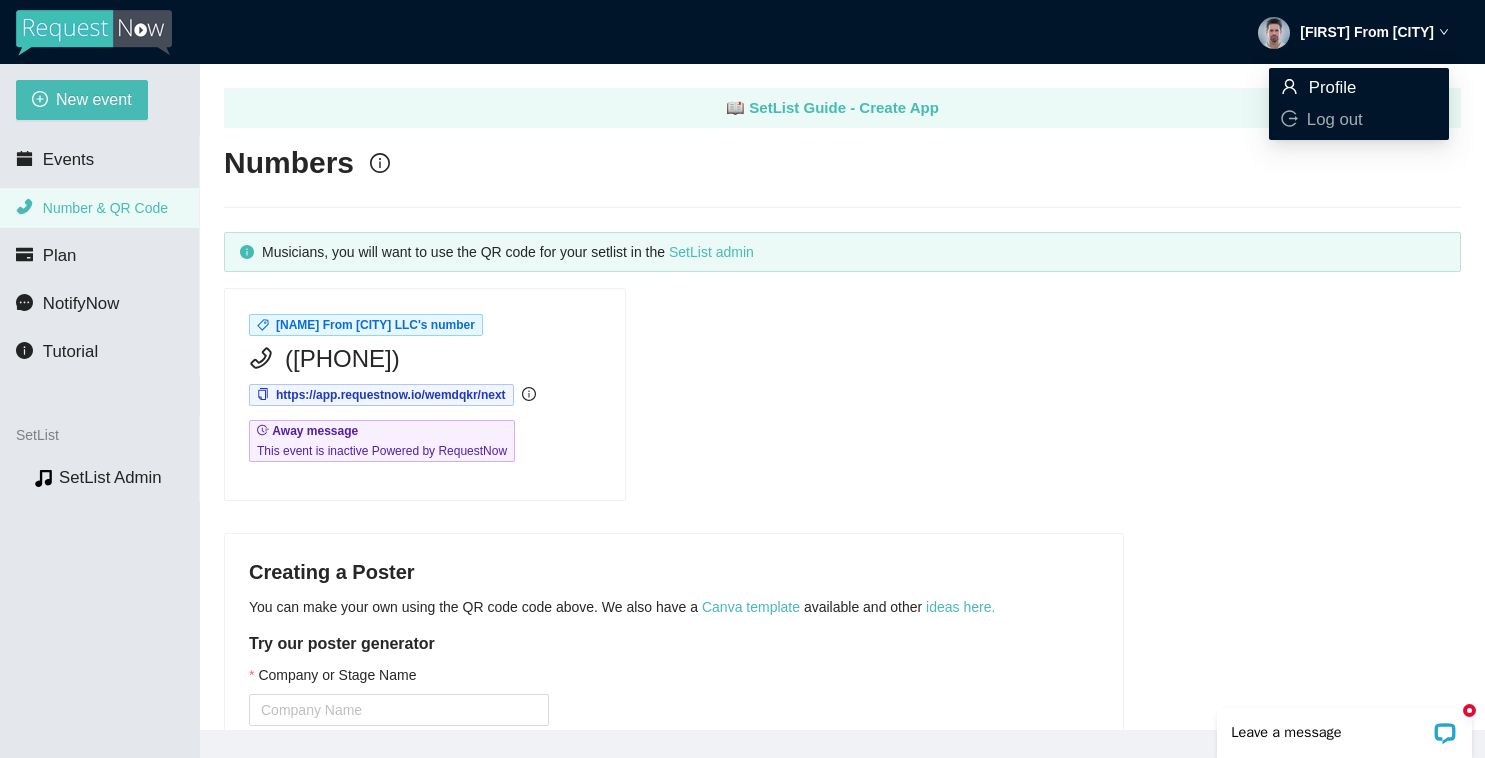 click on "Profile" at bounding box center [1333, 87] 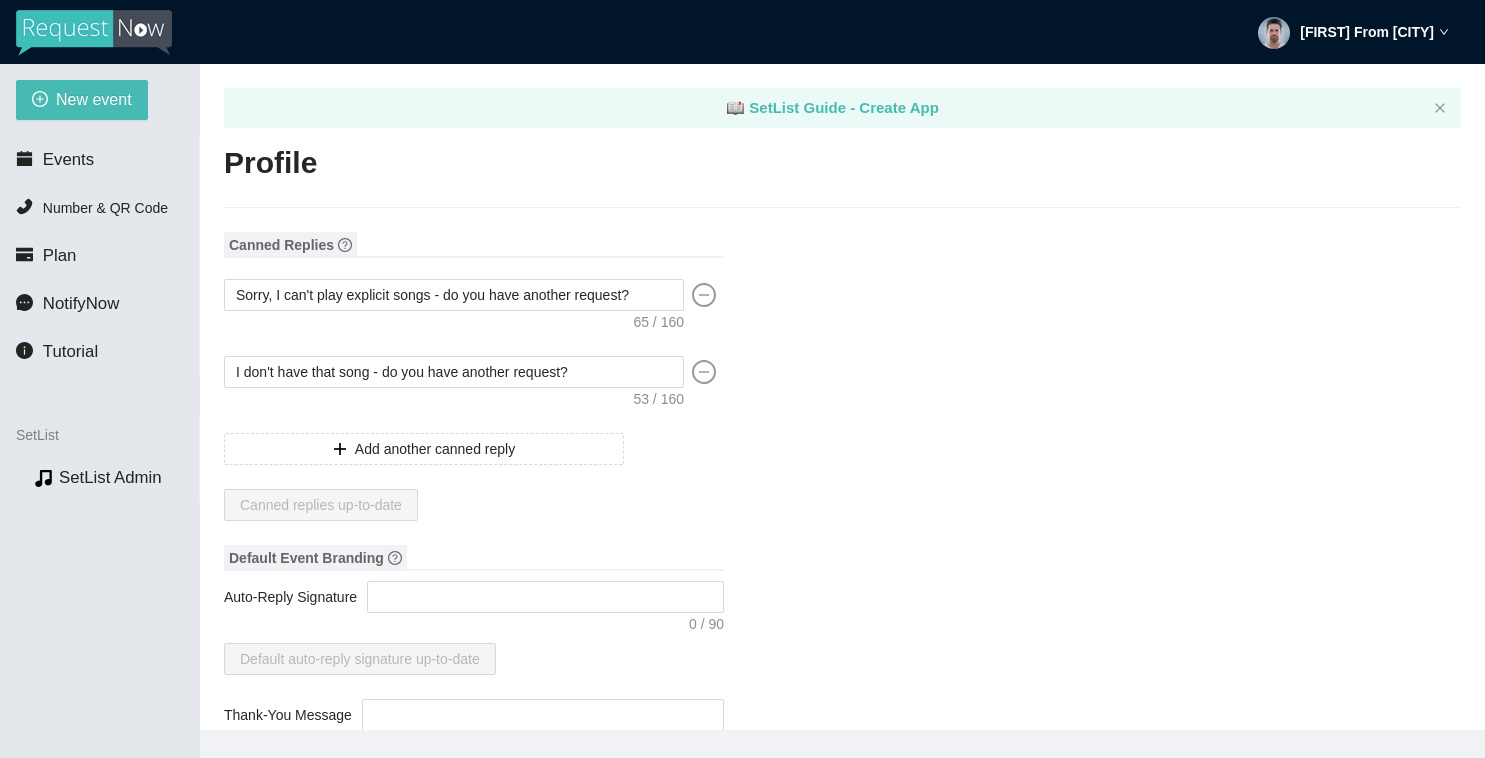 type on "[FIRST]" 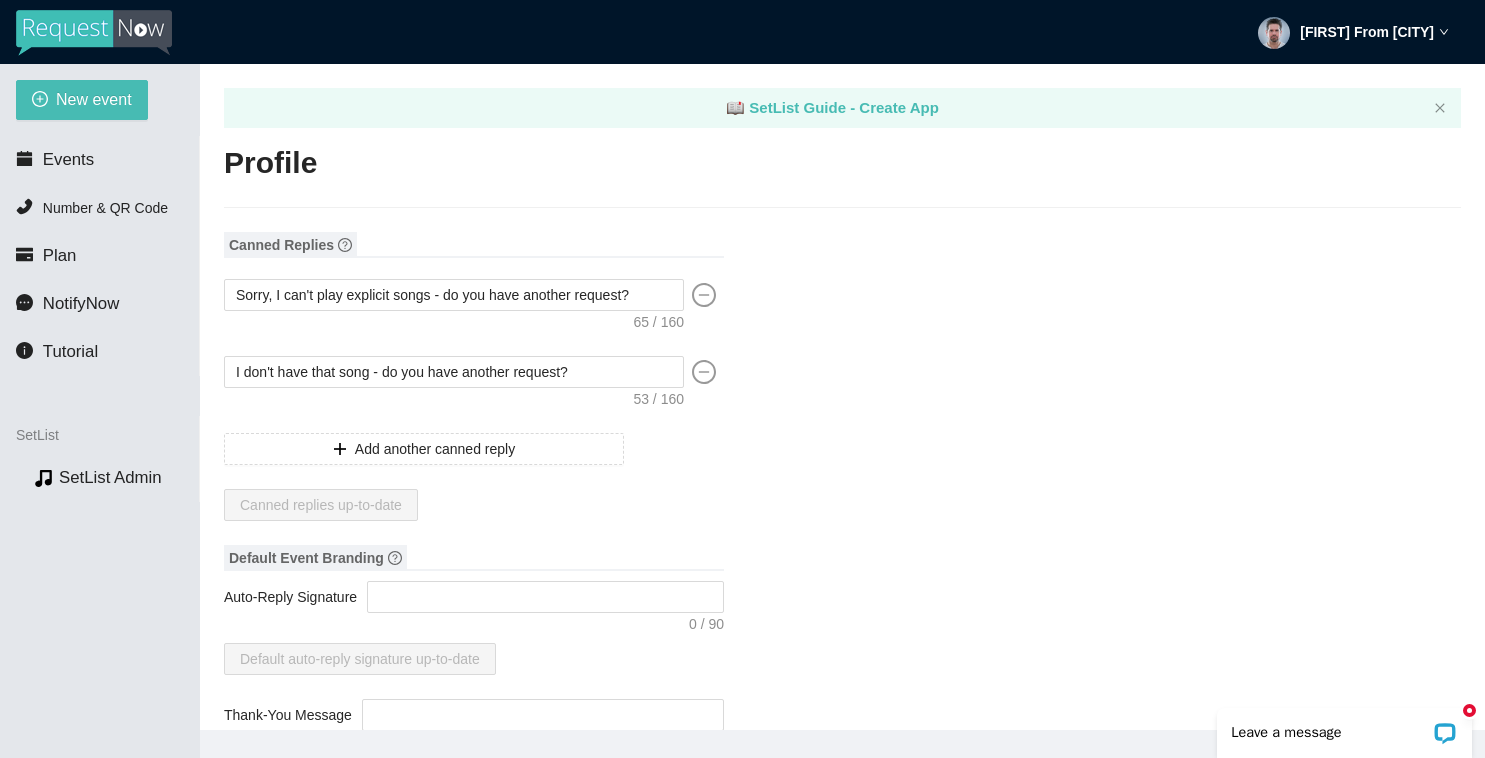 scroll, scrollTop: 0, scrollLeft: 0, axis: both 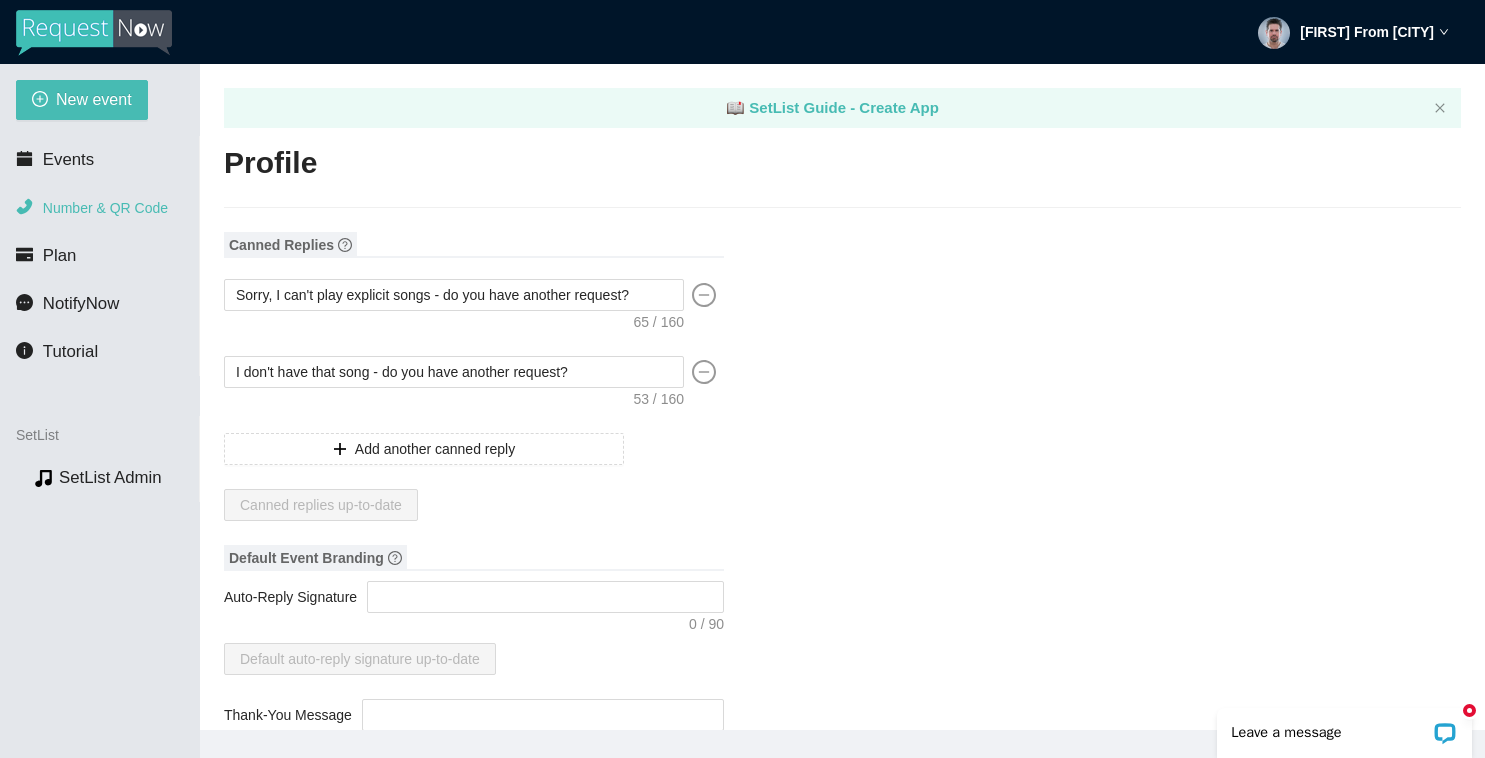 click on "Number & QR Code" at bounding box center (105, 208) 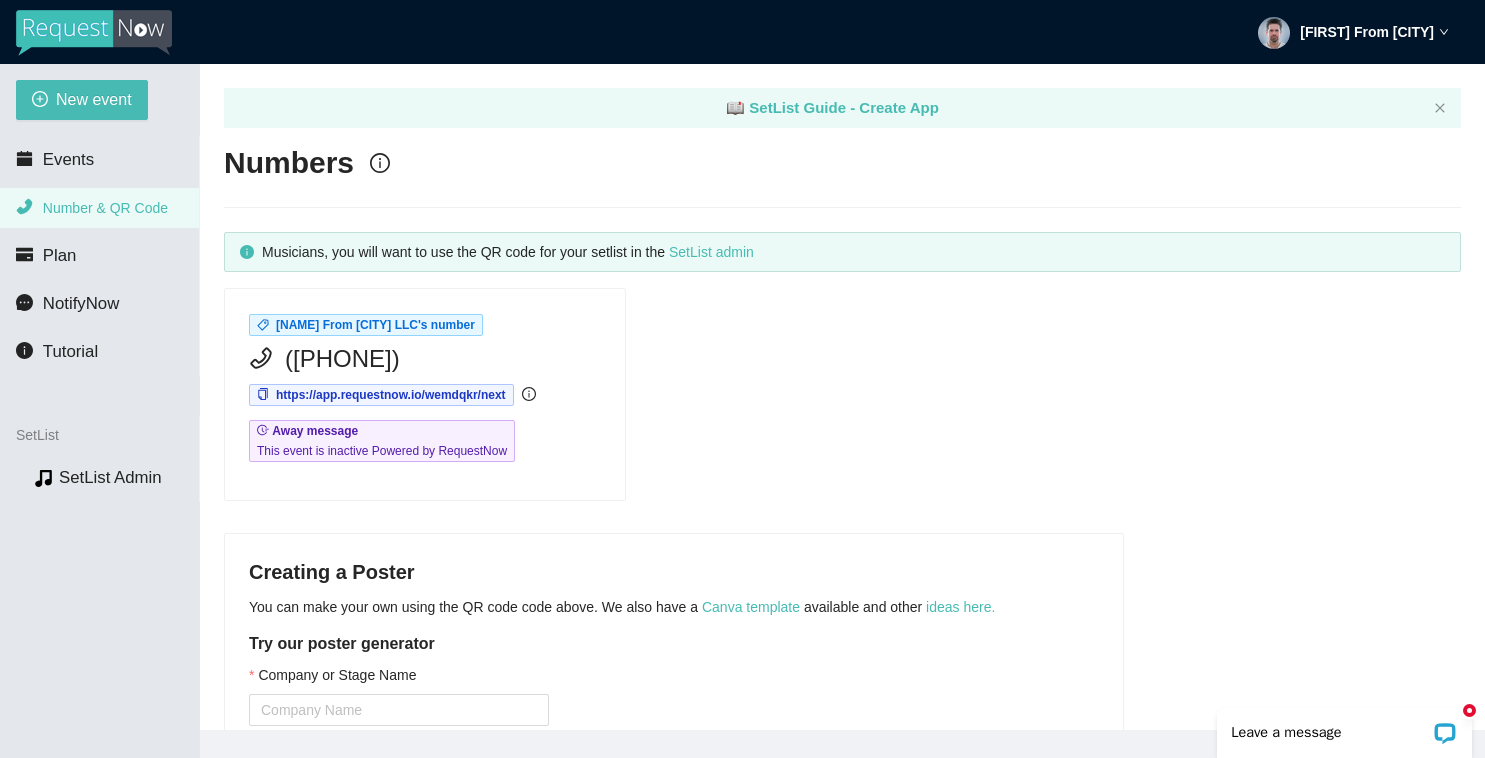 scroll, scrollTop: 0, scrollLeft: 0, axis: both 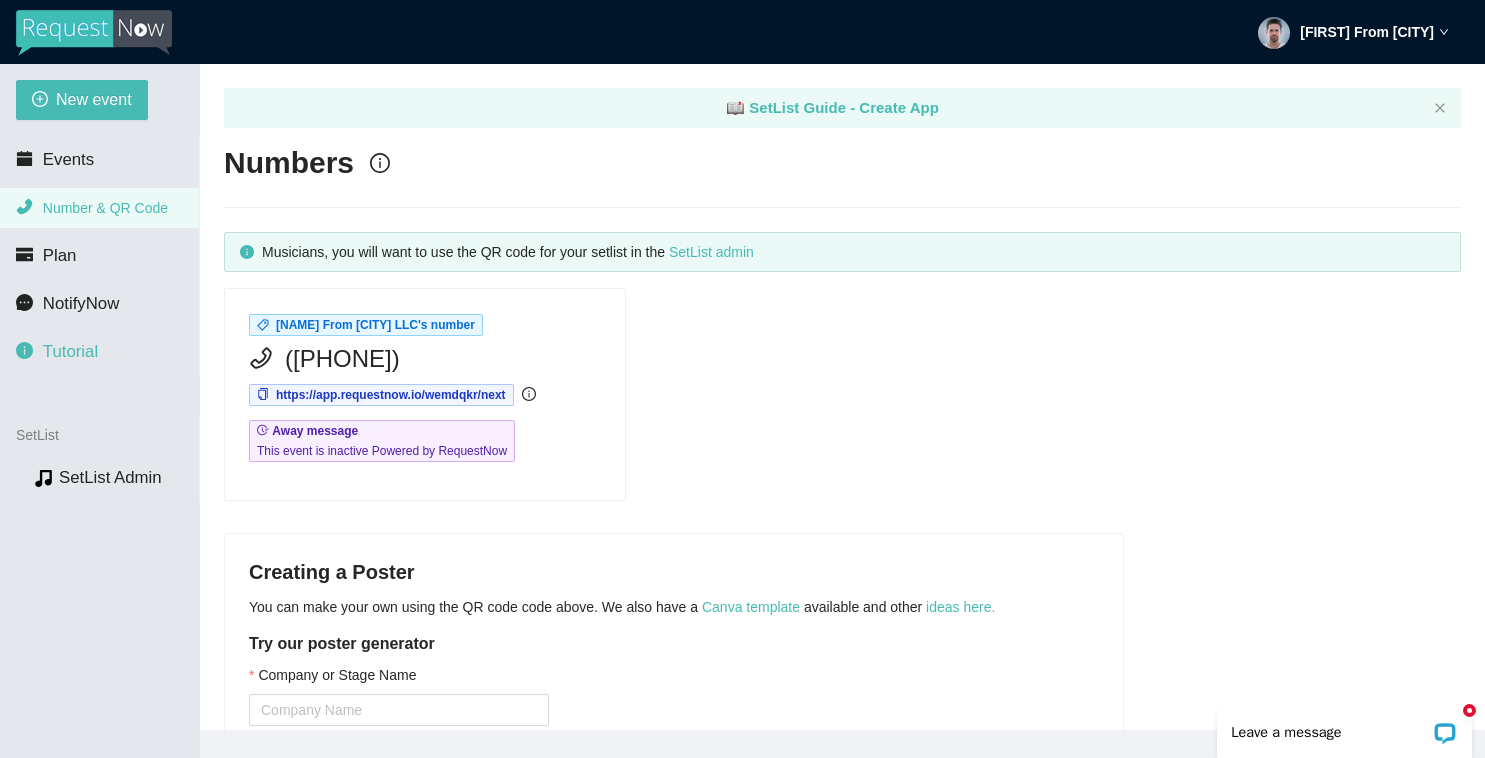 click on "Tutorial" at bounding box center [70, 351] 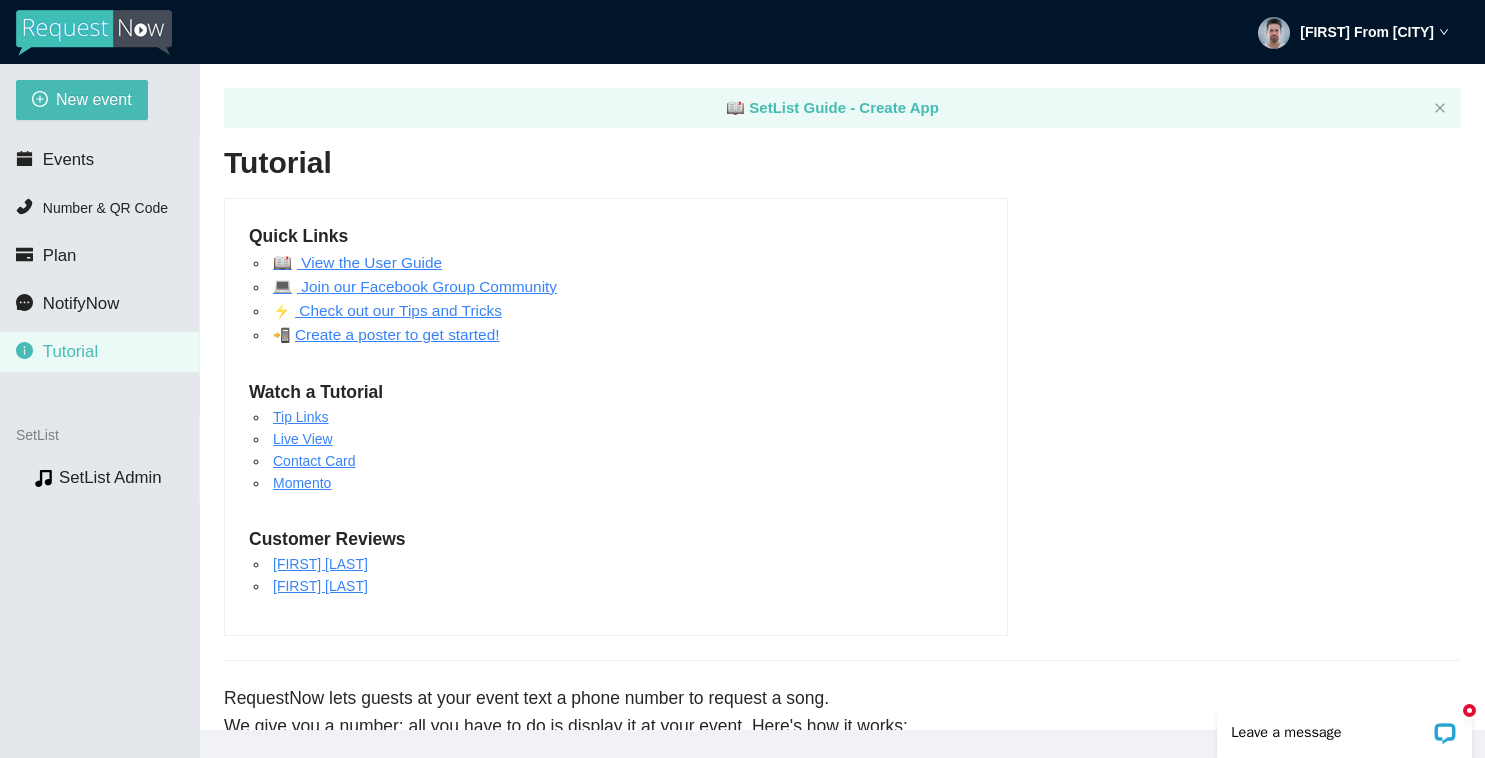 scroll, scrollTop: 0, scrollLeft: 0, axis: both 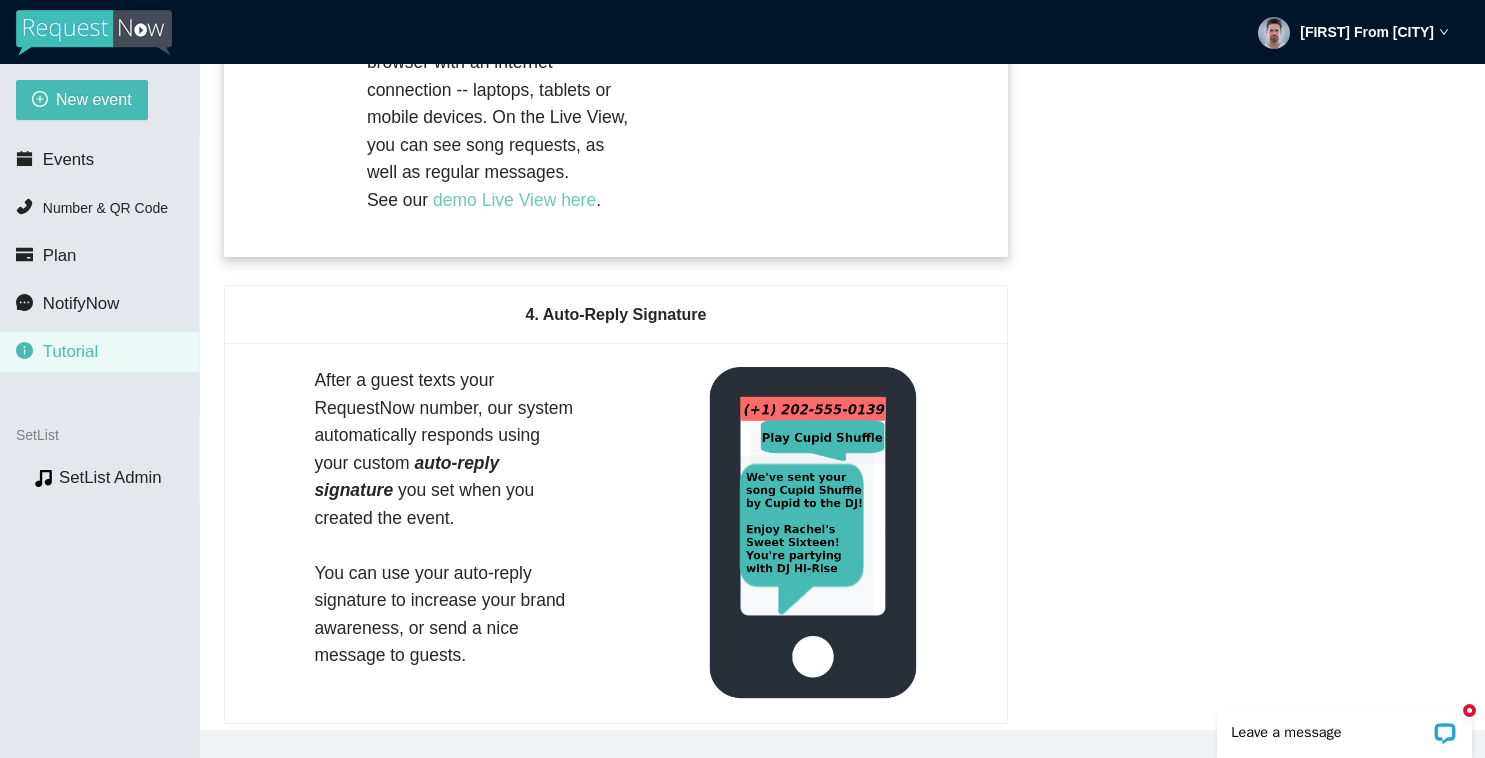 click on "demo Live View here" at bounding box center [514, 200] 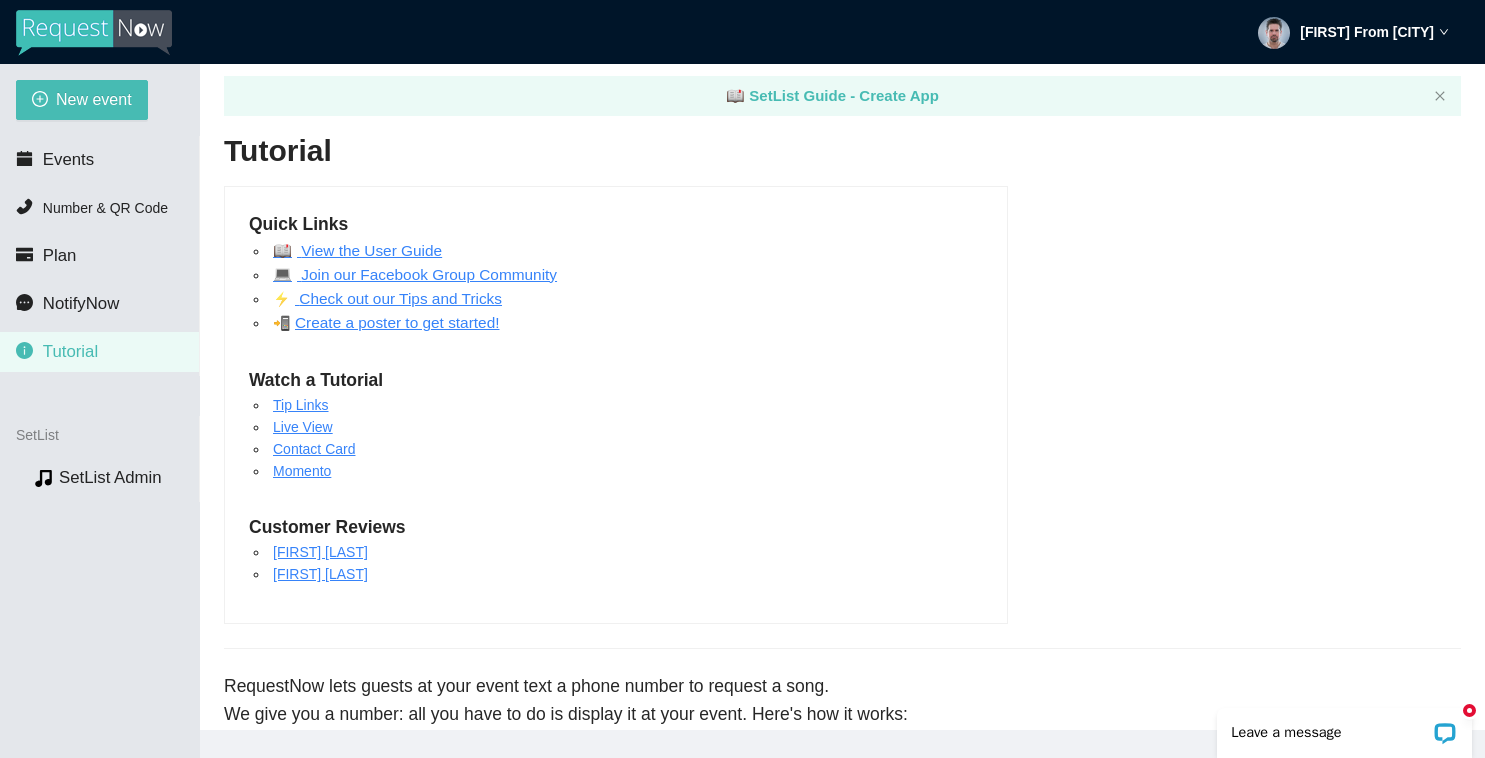 scroll, scrollTop: 0, scrollLeft: 0, axis: both 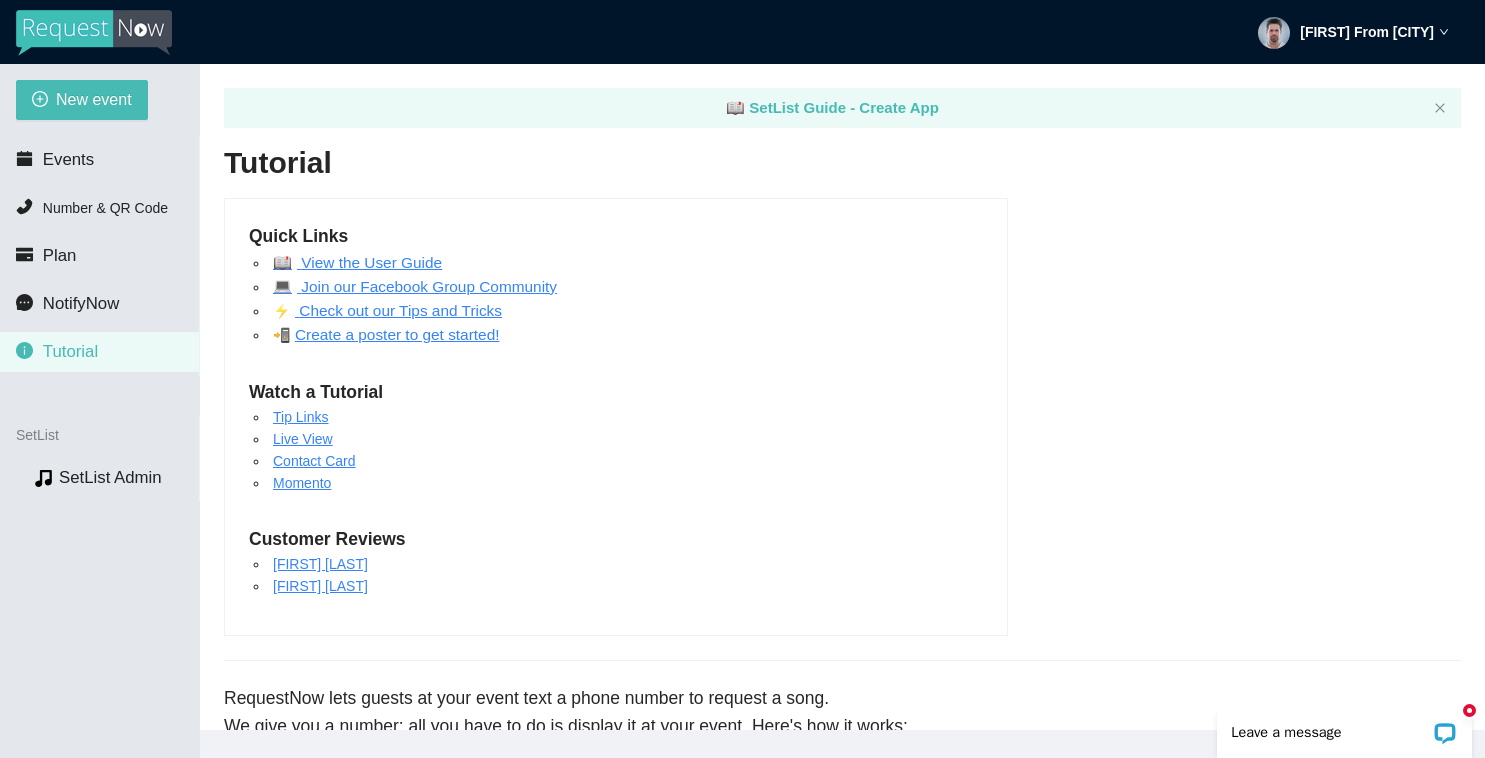 click on "Live View" at bounding box center (303, 439) 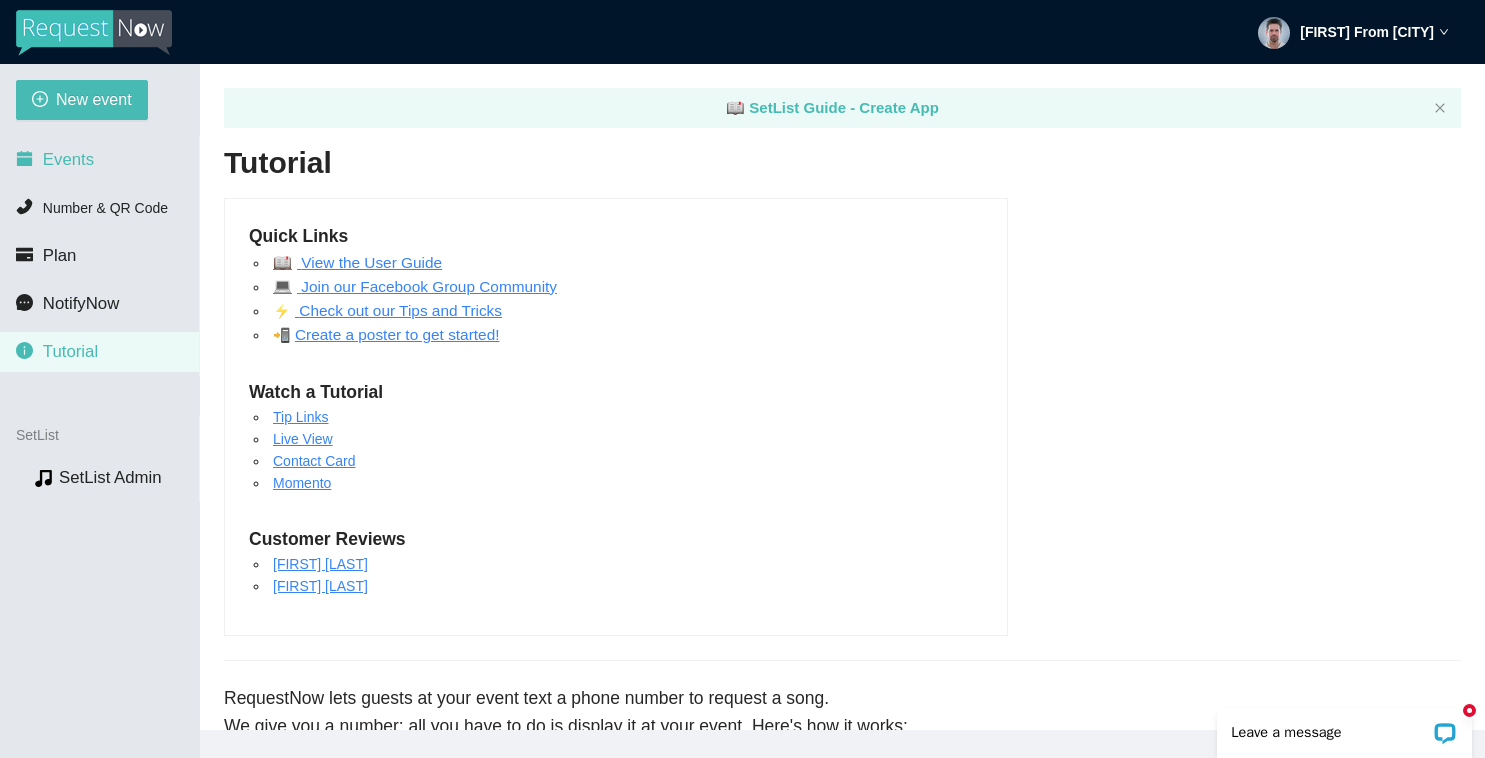 click on "Events" at bounding box center [68, 159] 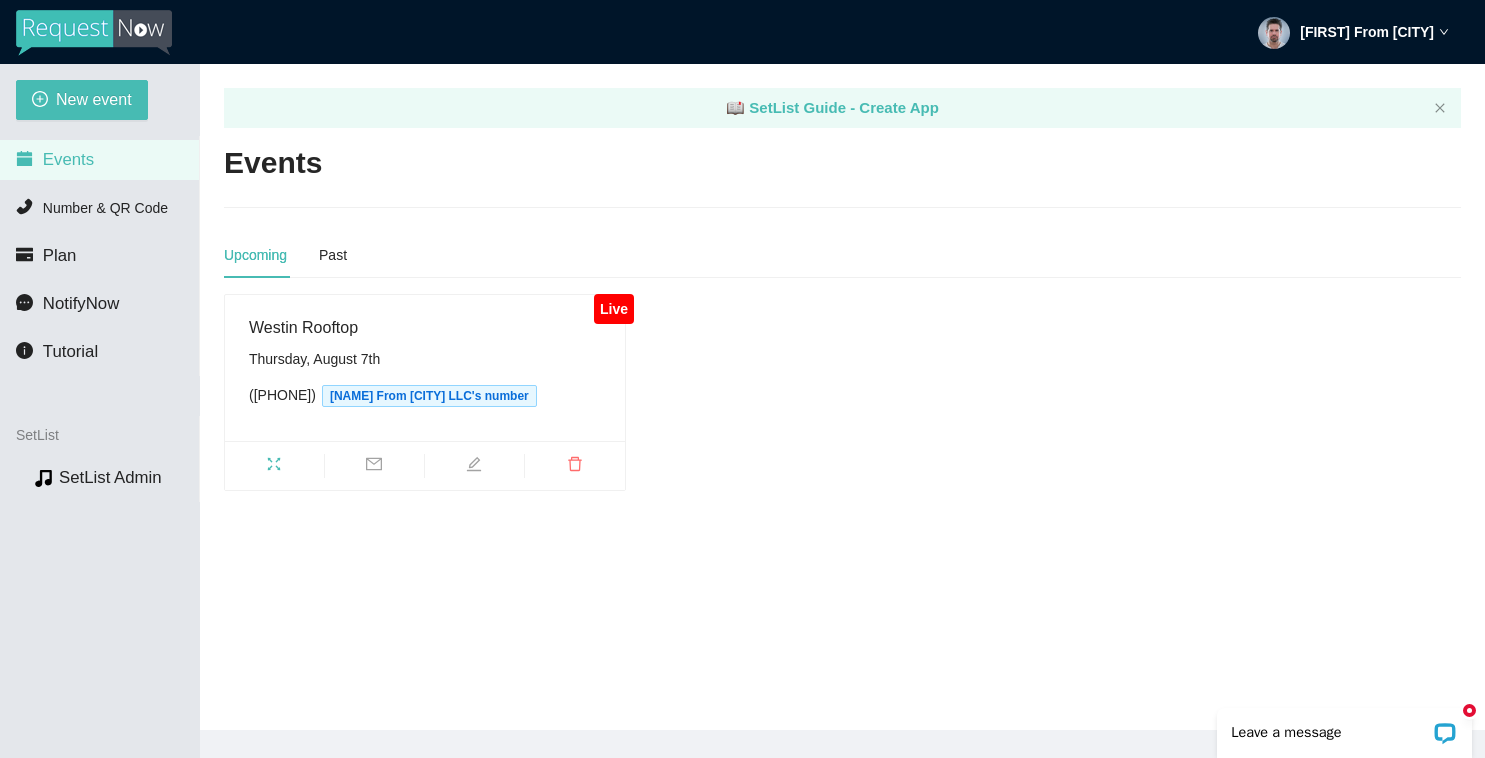 scroll, scrollTop: 0, scrollLeft: 0, axis: both 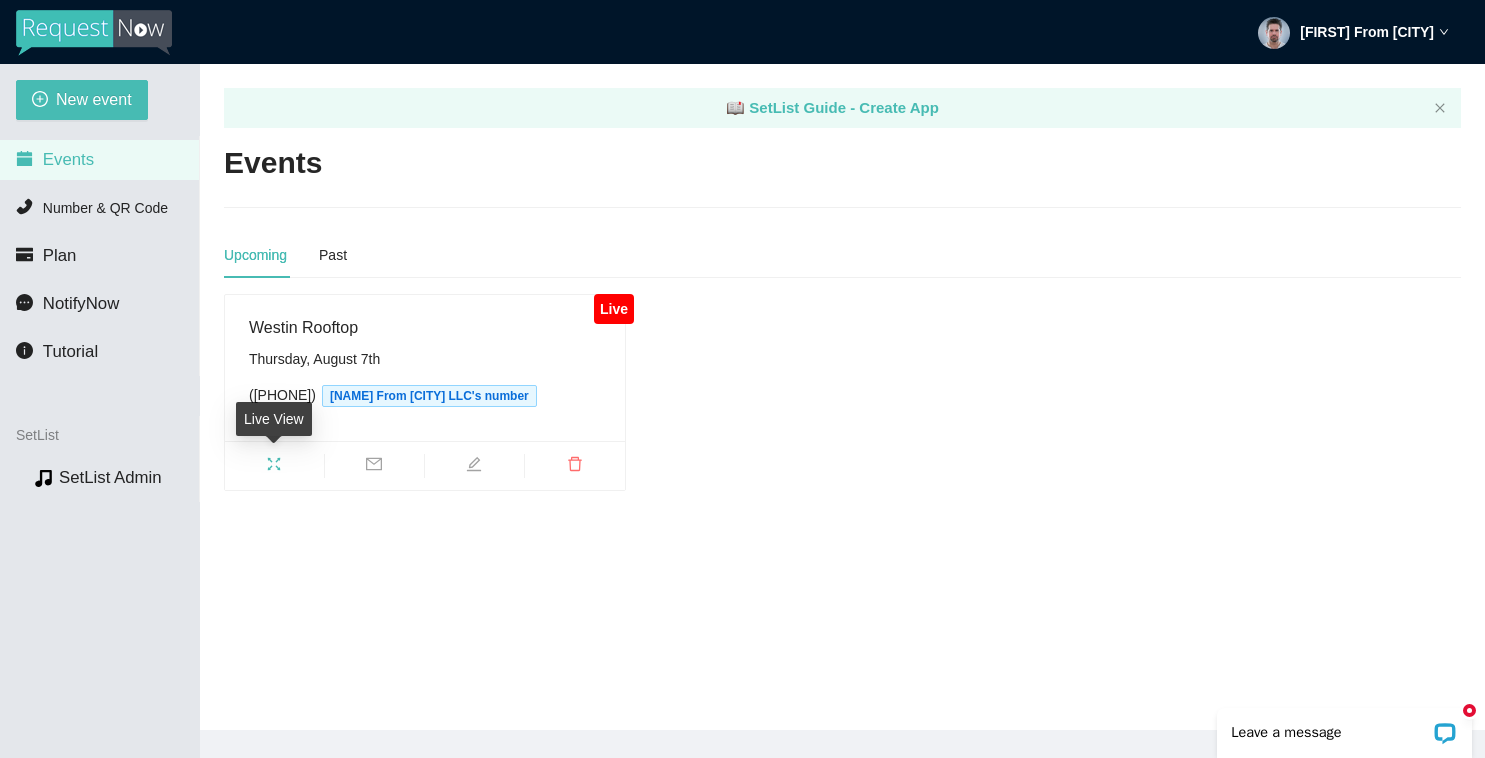click 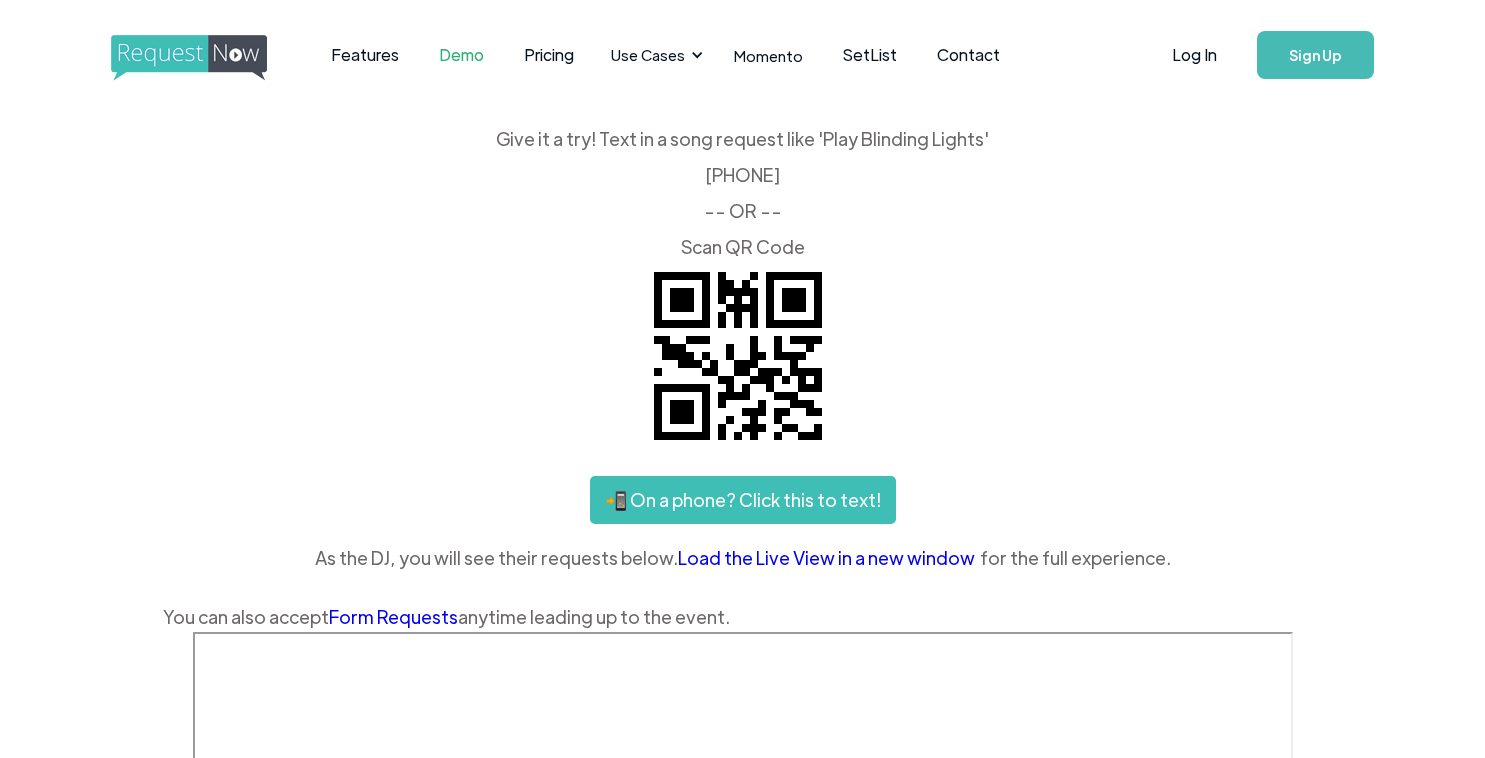 scroll, scrollTop: 0, scrollLeft: 0, axis: both 